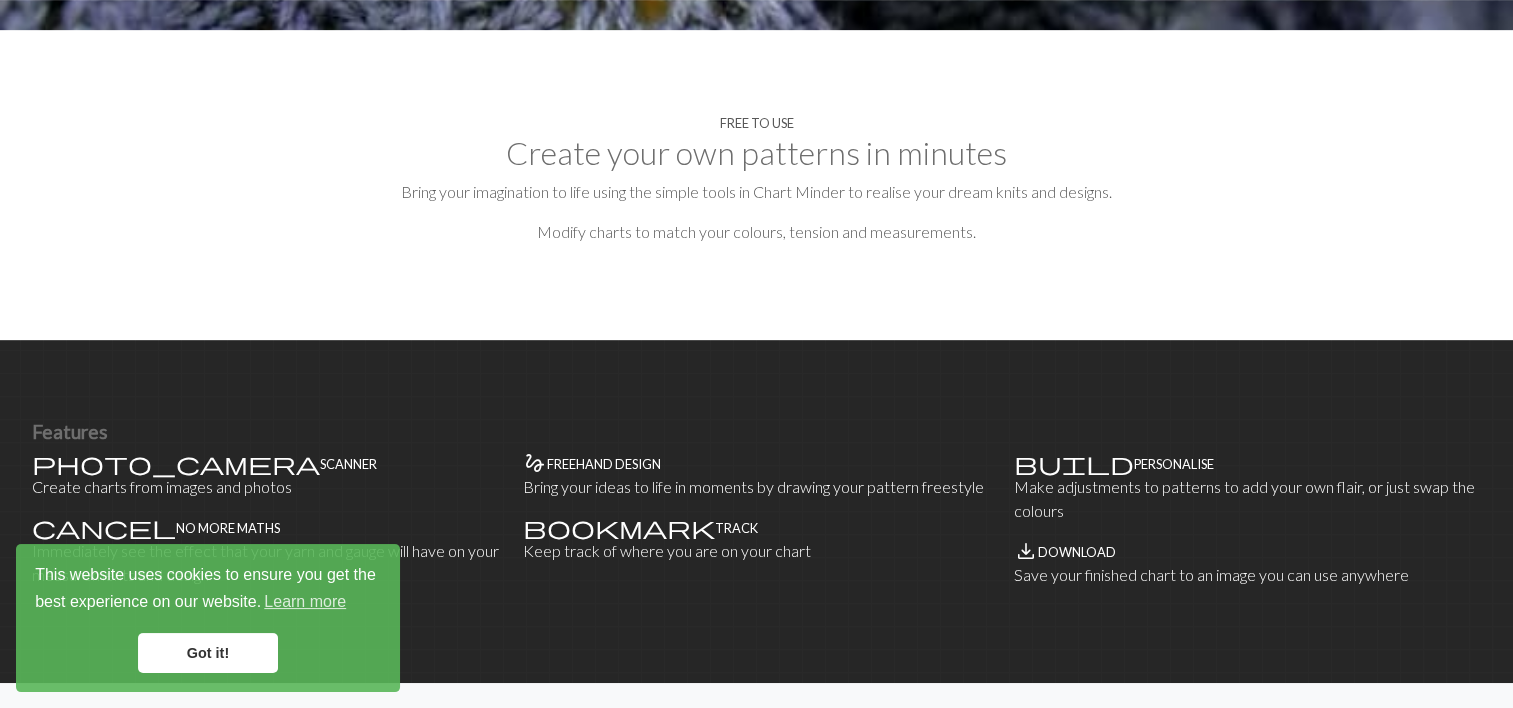 scroll, scrollTop: 1000, scrollLeft: 0, axis: vertical 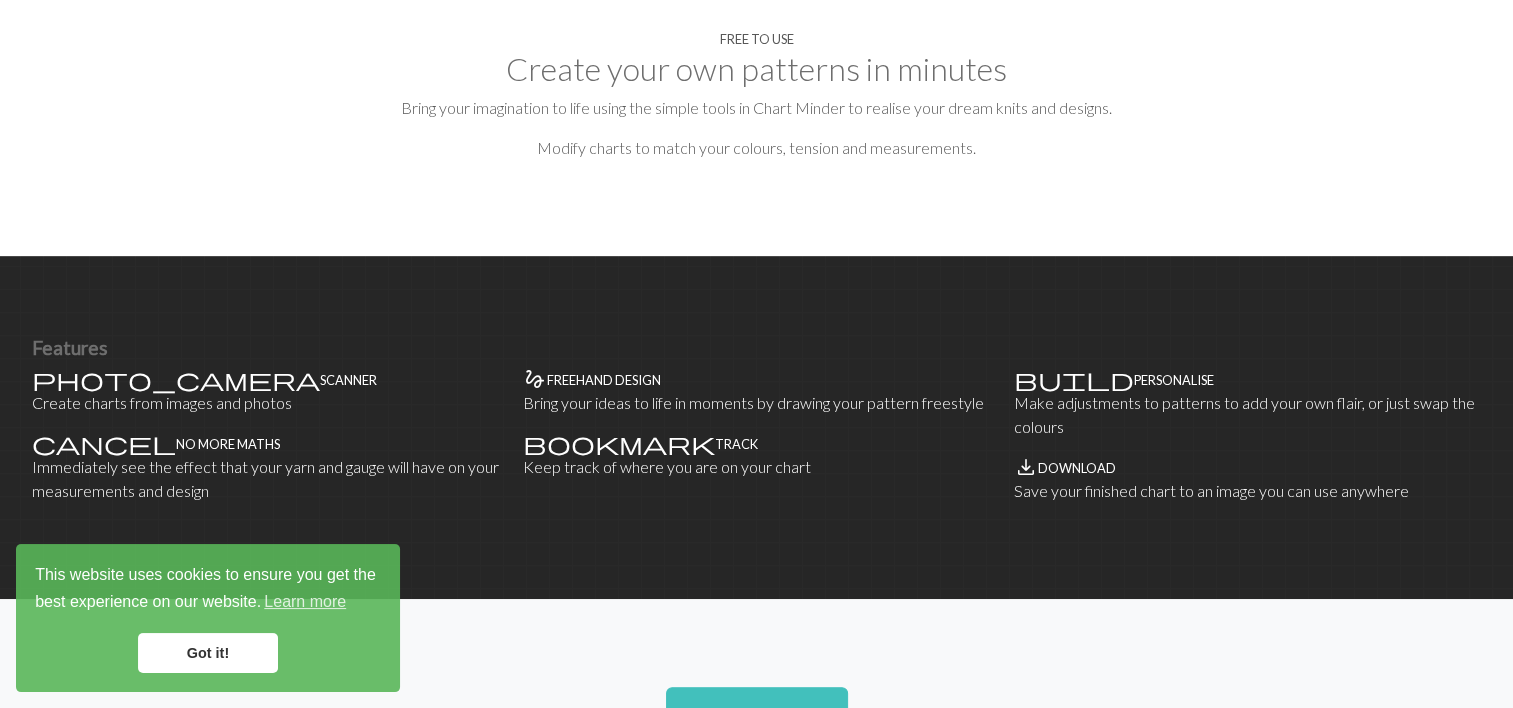 click on "Got it!" at bounding box center [208, 653] 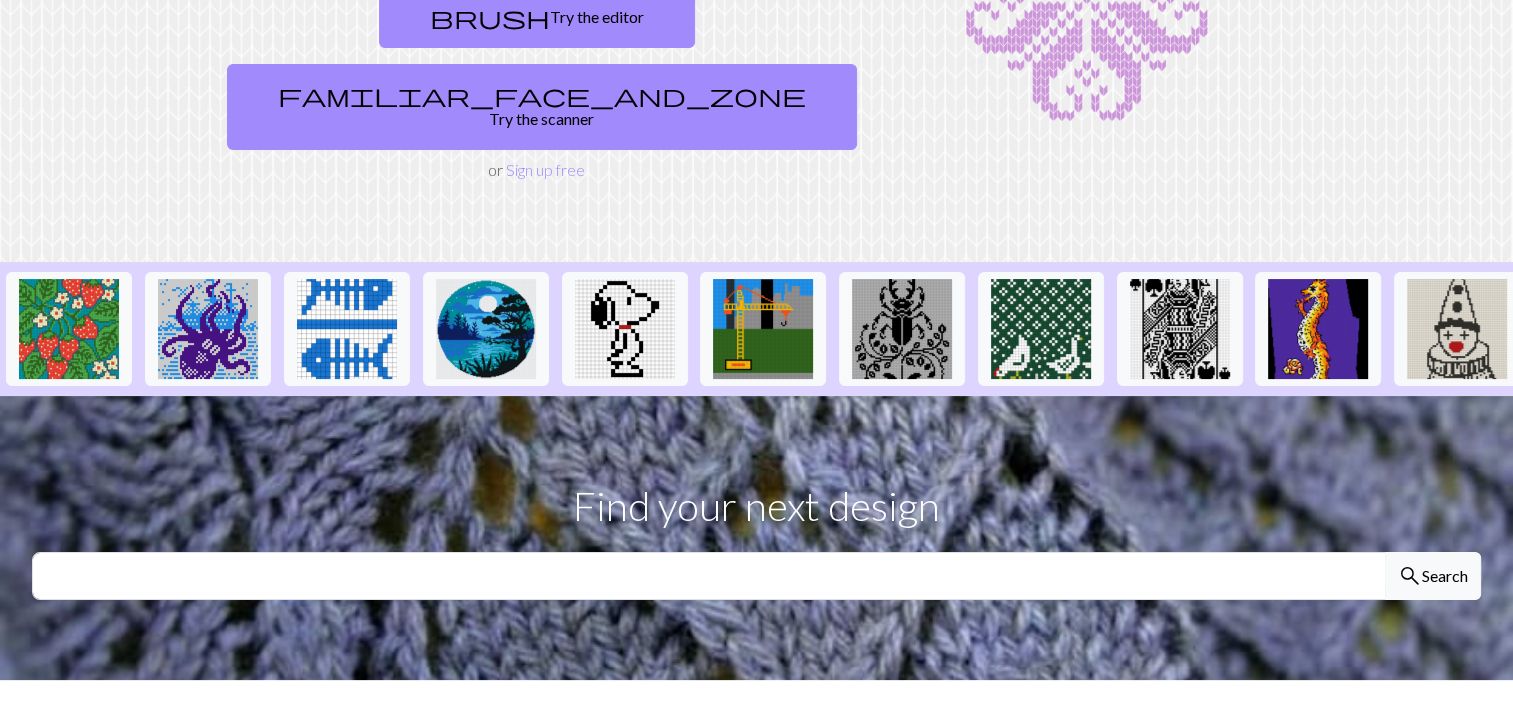 scroll, scrollTop: 300, scrollLeft: 0, axis: vertical 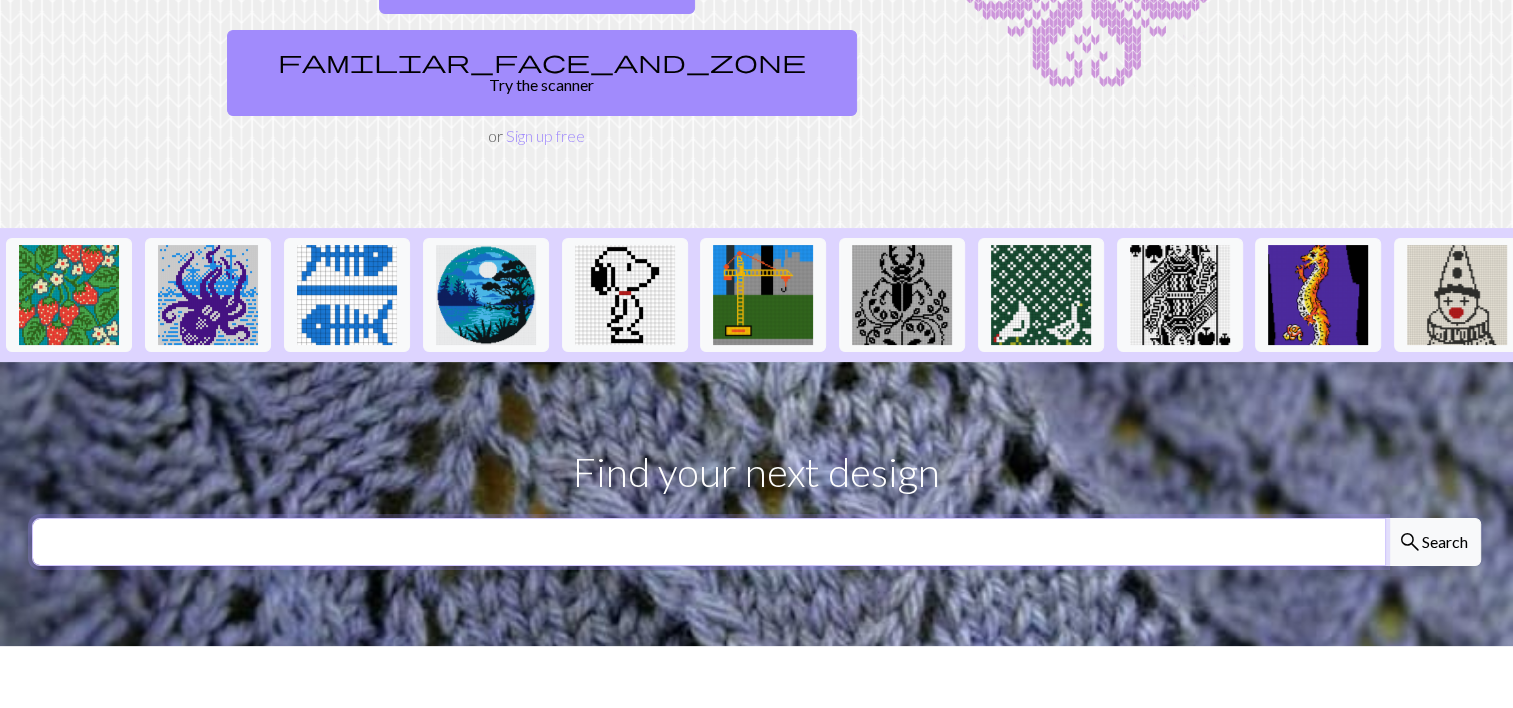 click at bounding box center (709, 542) 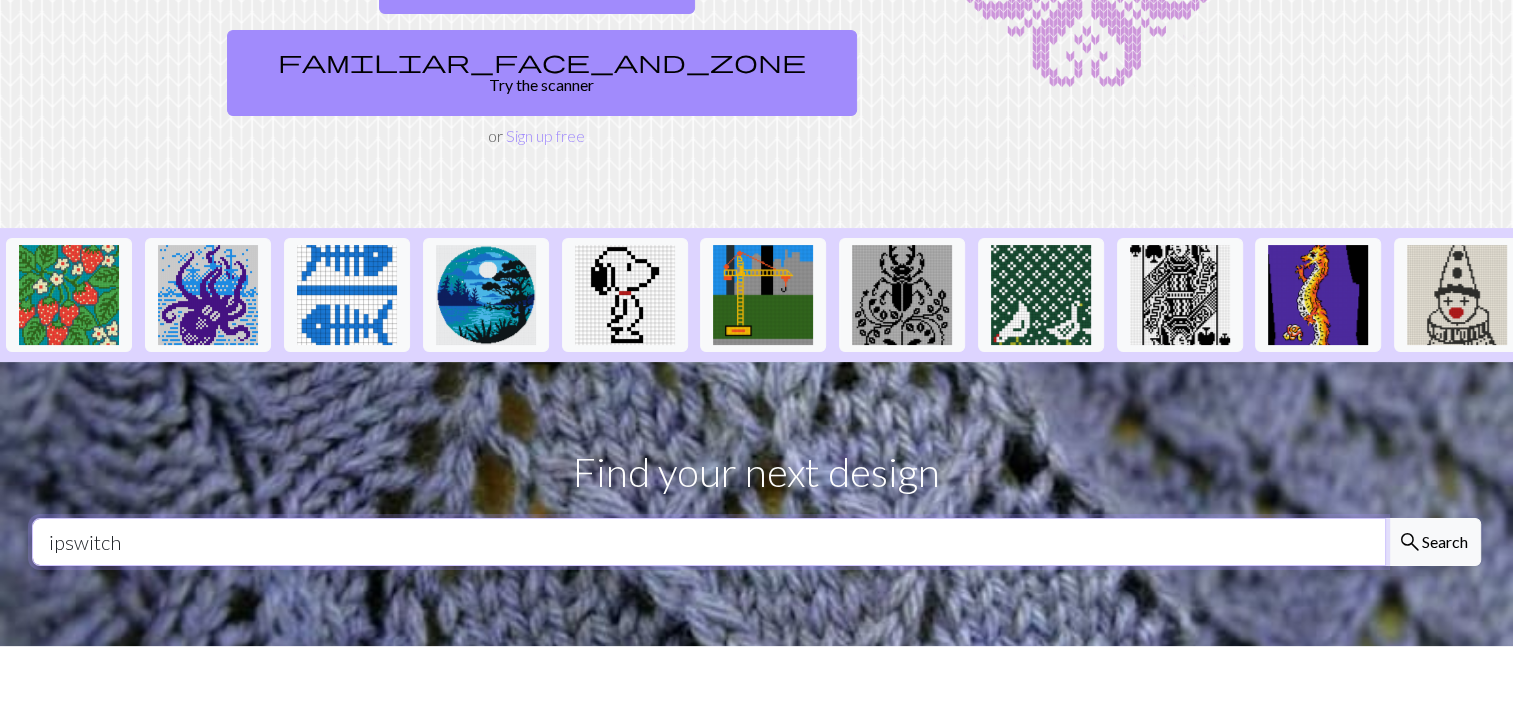 type on "ipswitch" 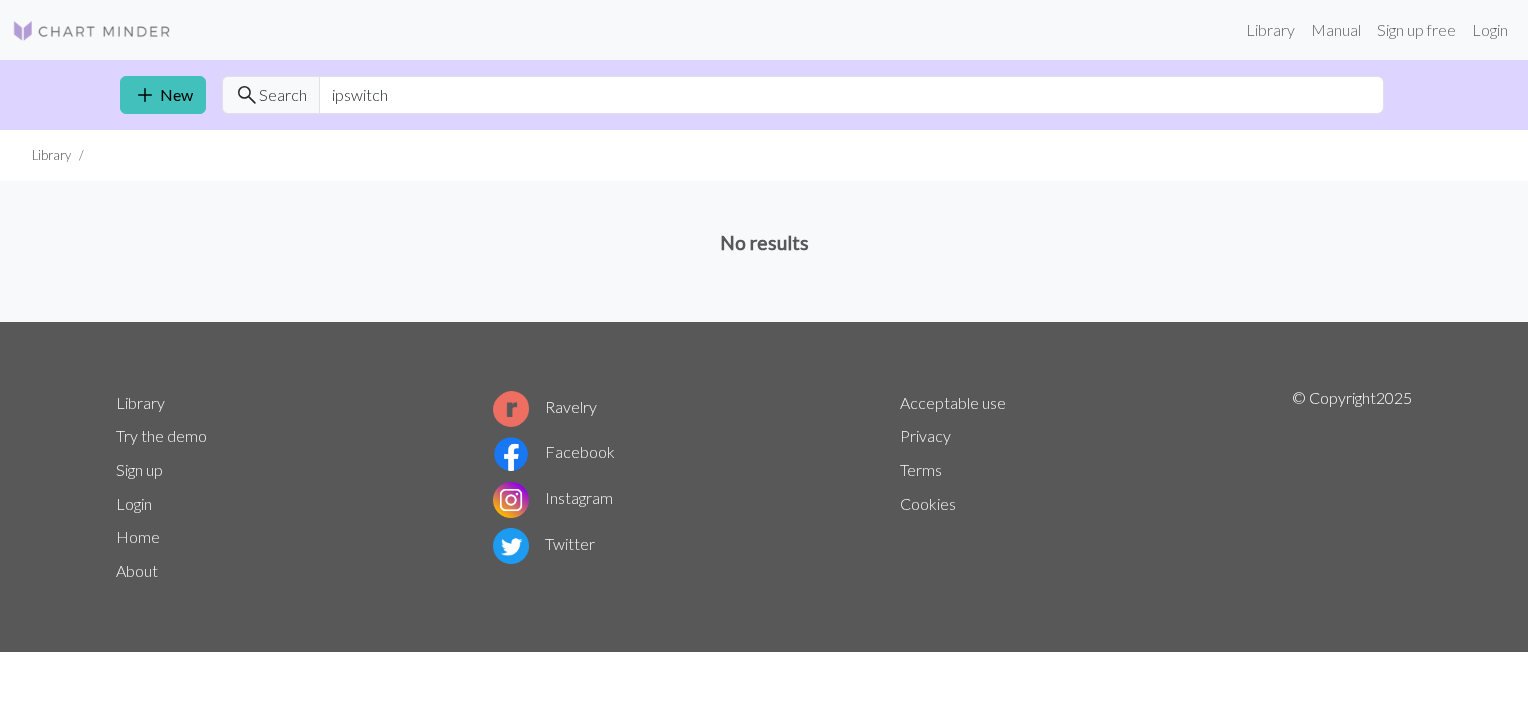 scroll, scrollTop: 0, scrollLeft: 0, axis: both 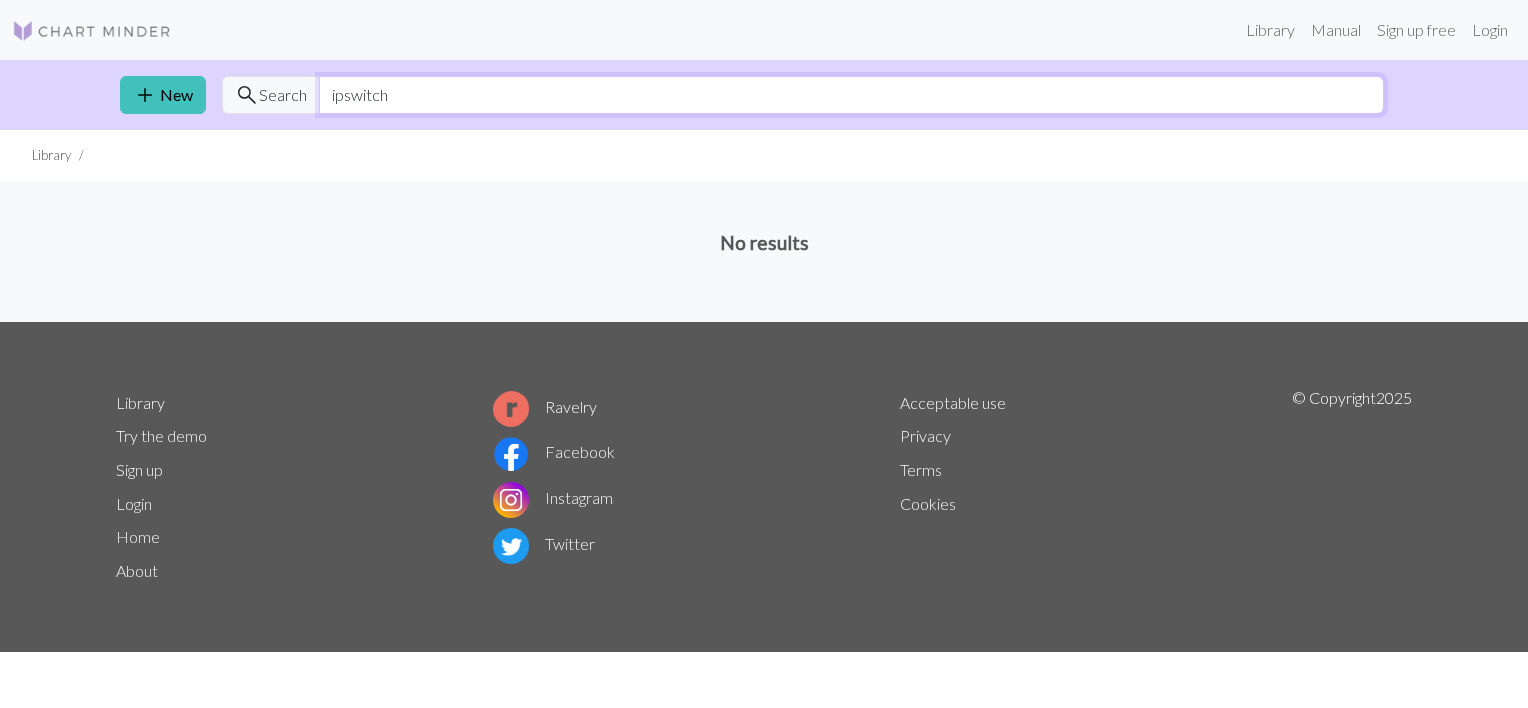 click on "ipswitch" at bounding box center [851, 95] 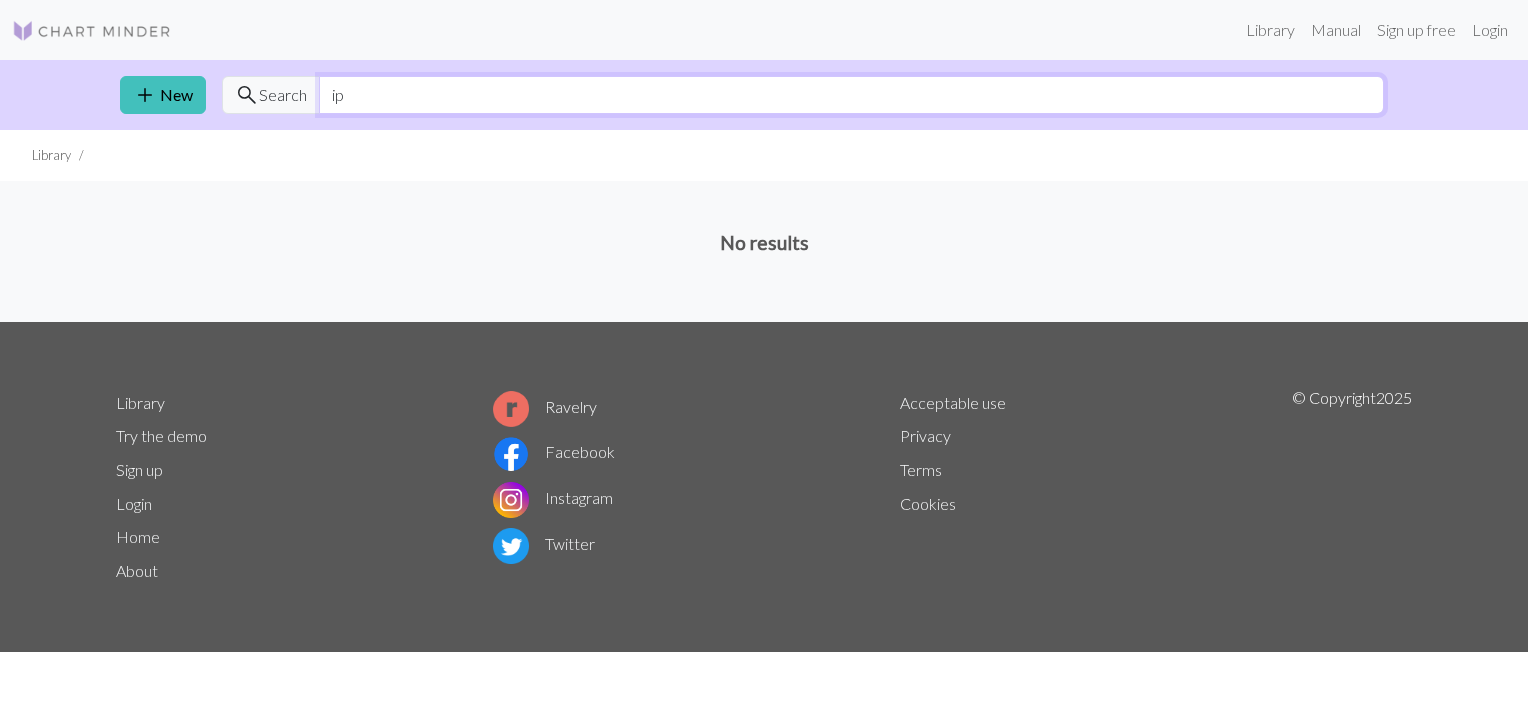 type on "i" 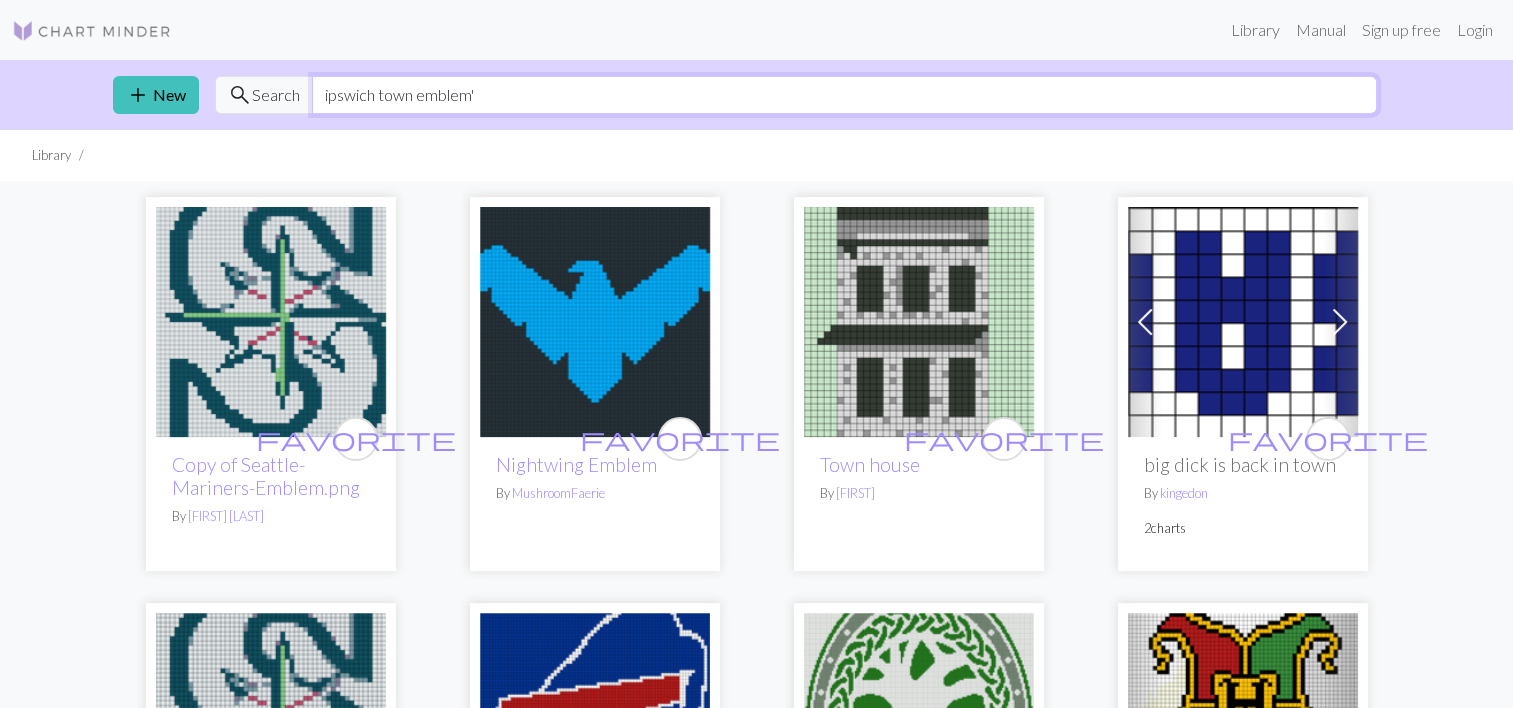 click on "ipswich town emblem'" at bounding box center (844, 95) 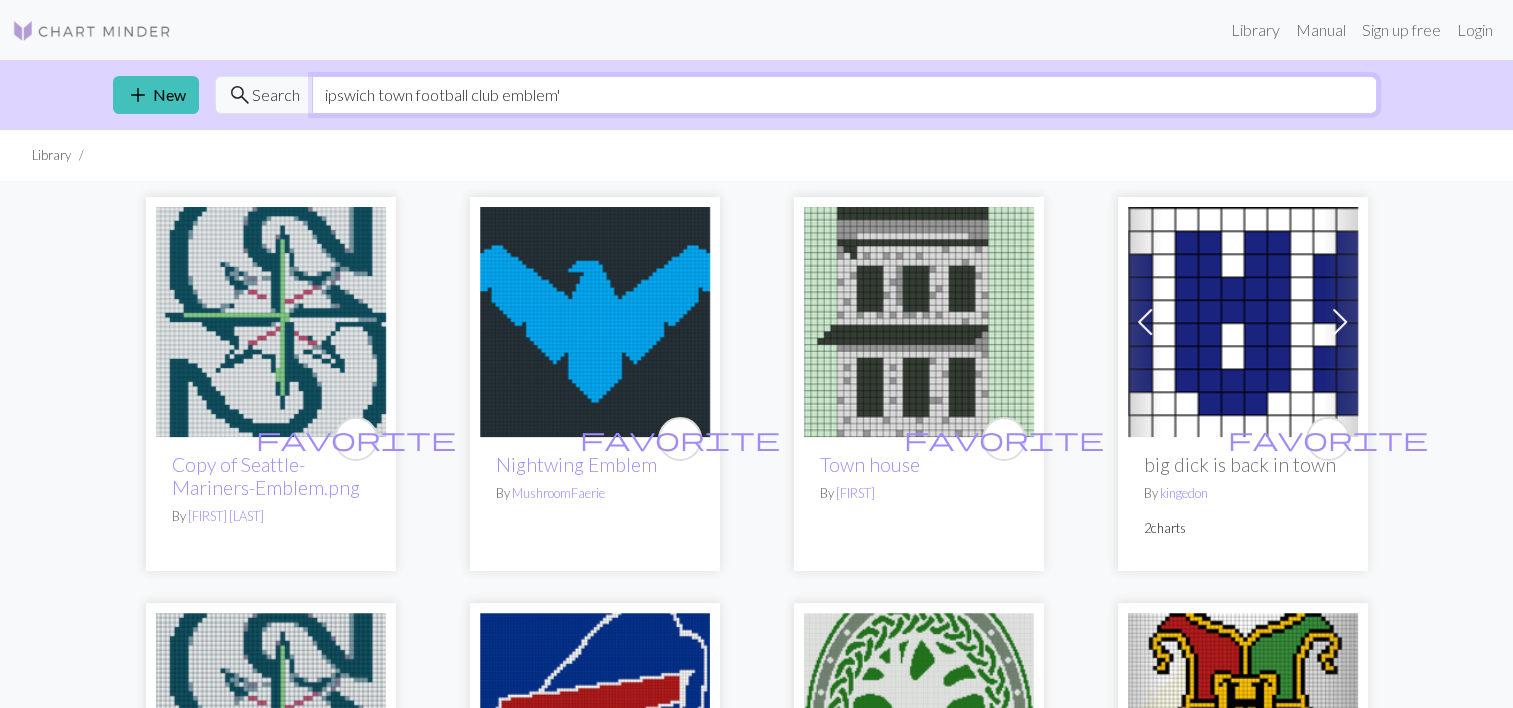 type on "ipswich town football club emblem'" 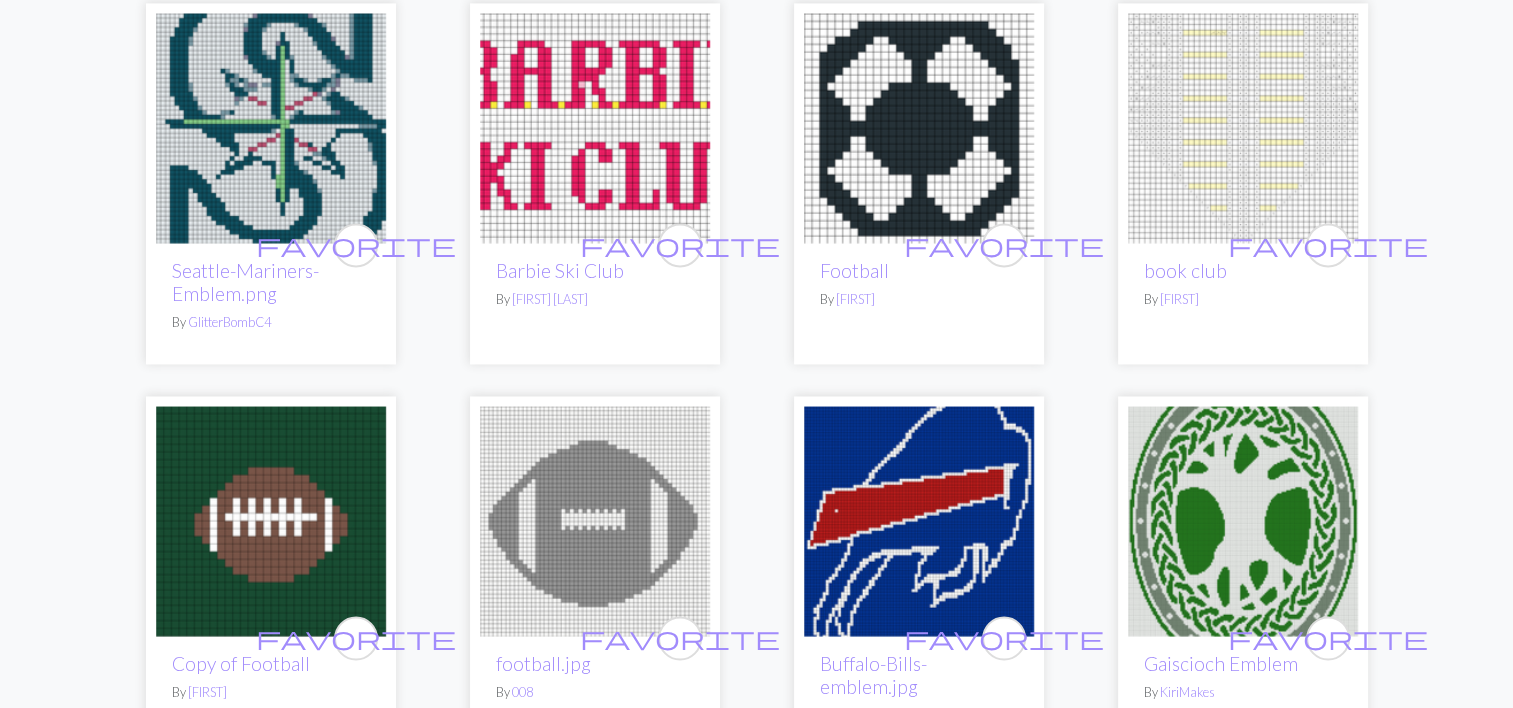 scroll, scrollTop: 3400, scrollLeft: 0, axis: vertical 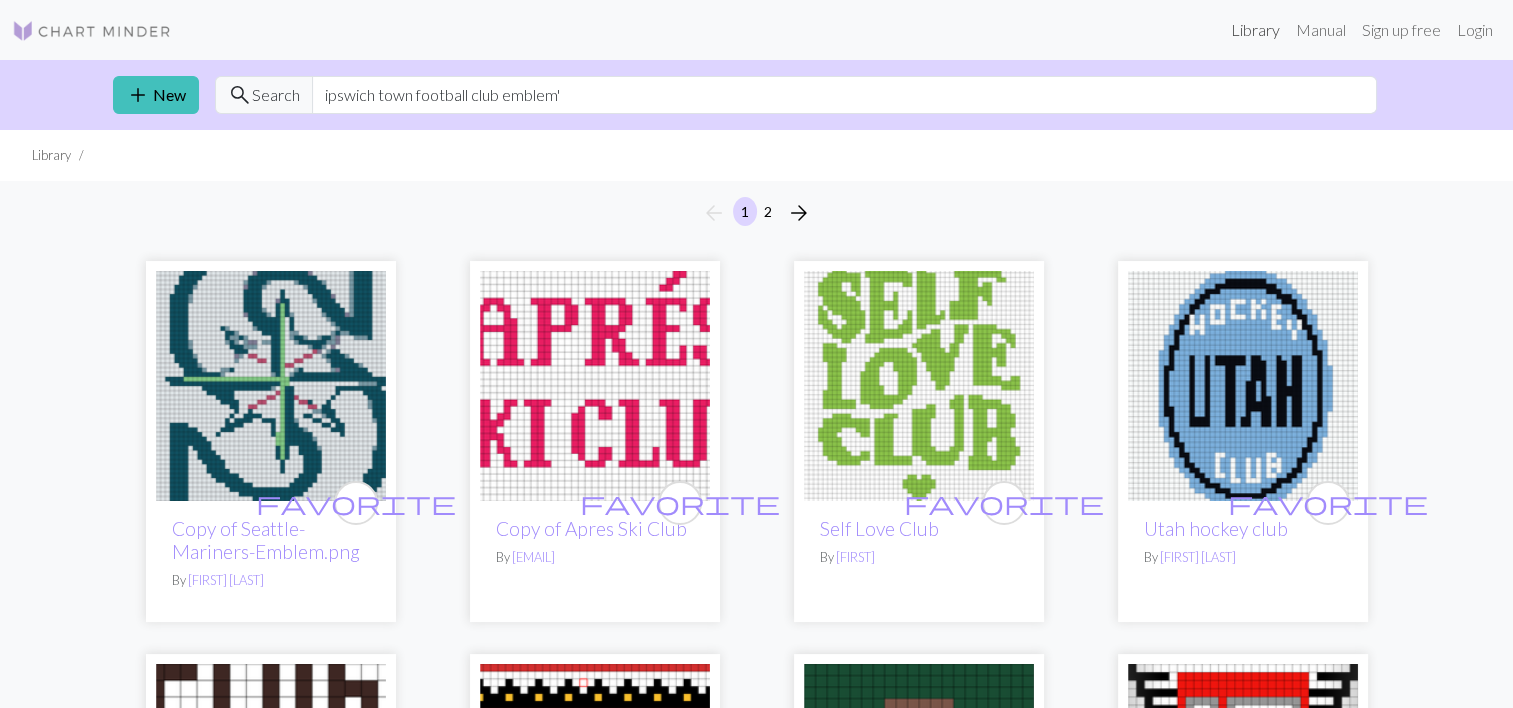 click on "Library" at bounding box center [1255, 30] 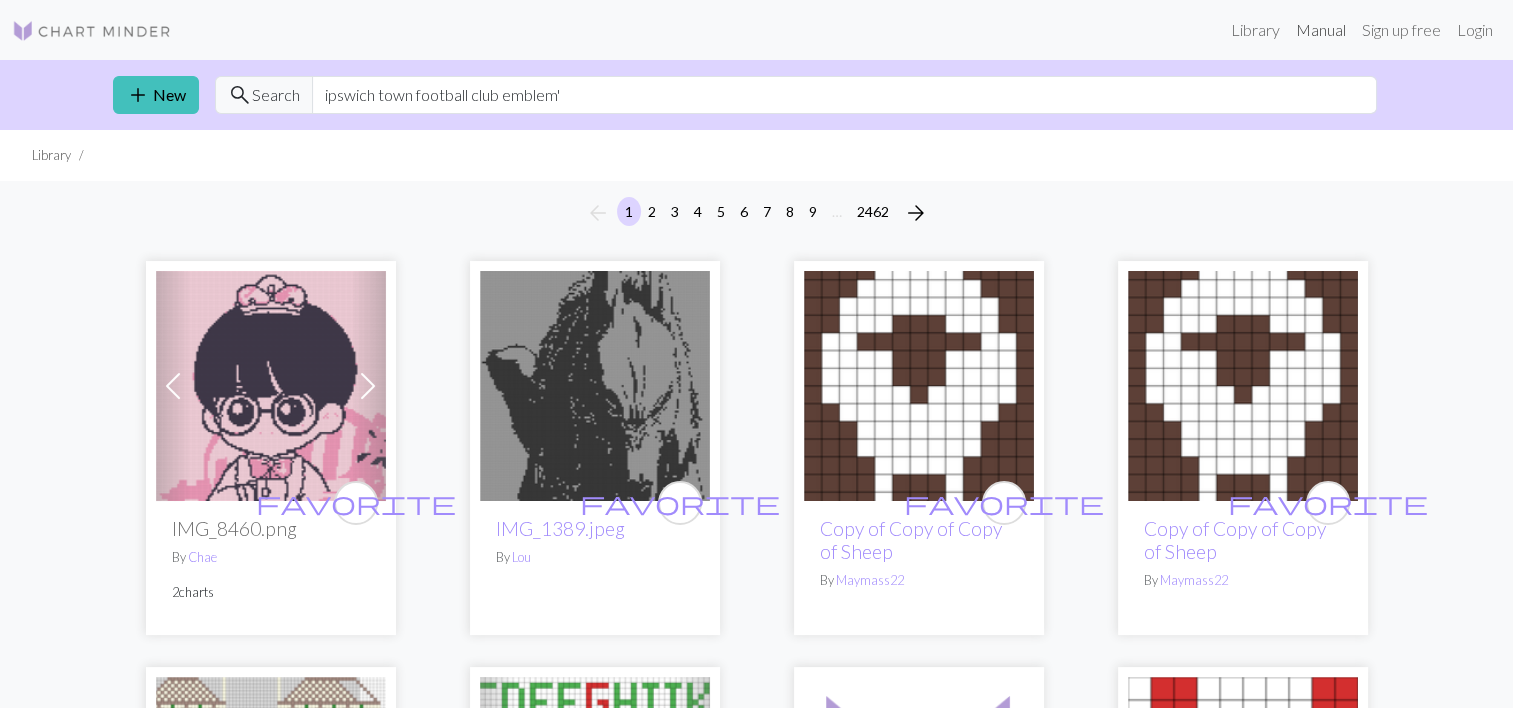 click on "Manual" at bounding box center [1321, 30] 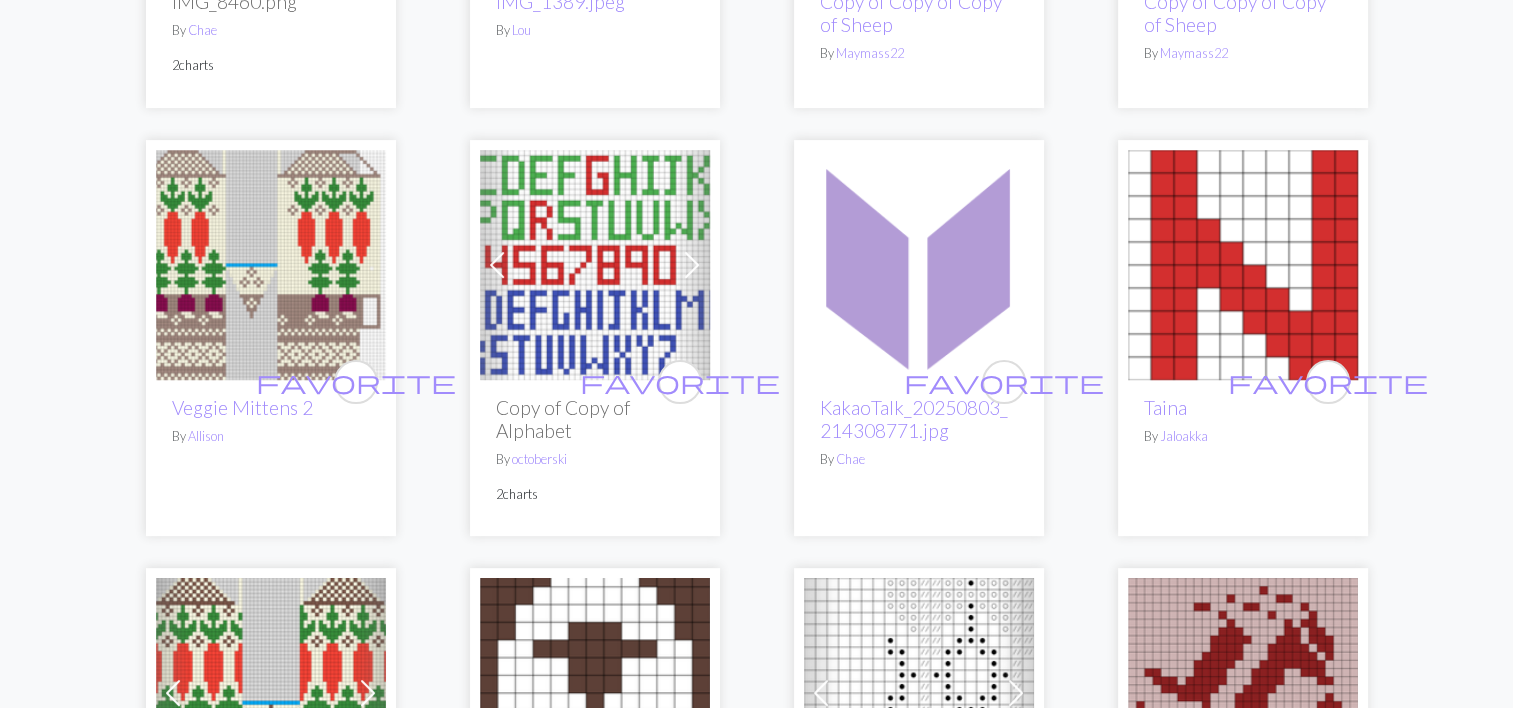 scroll, scrollTop: 800, scrollLeft: 0, axis: vertical 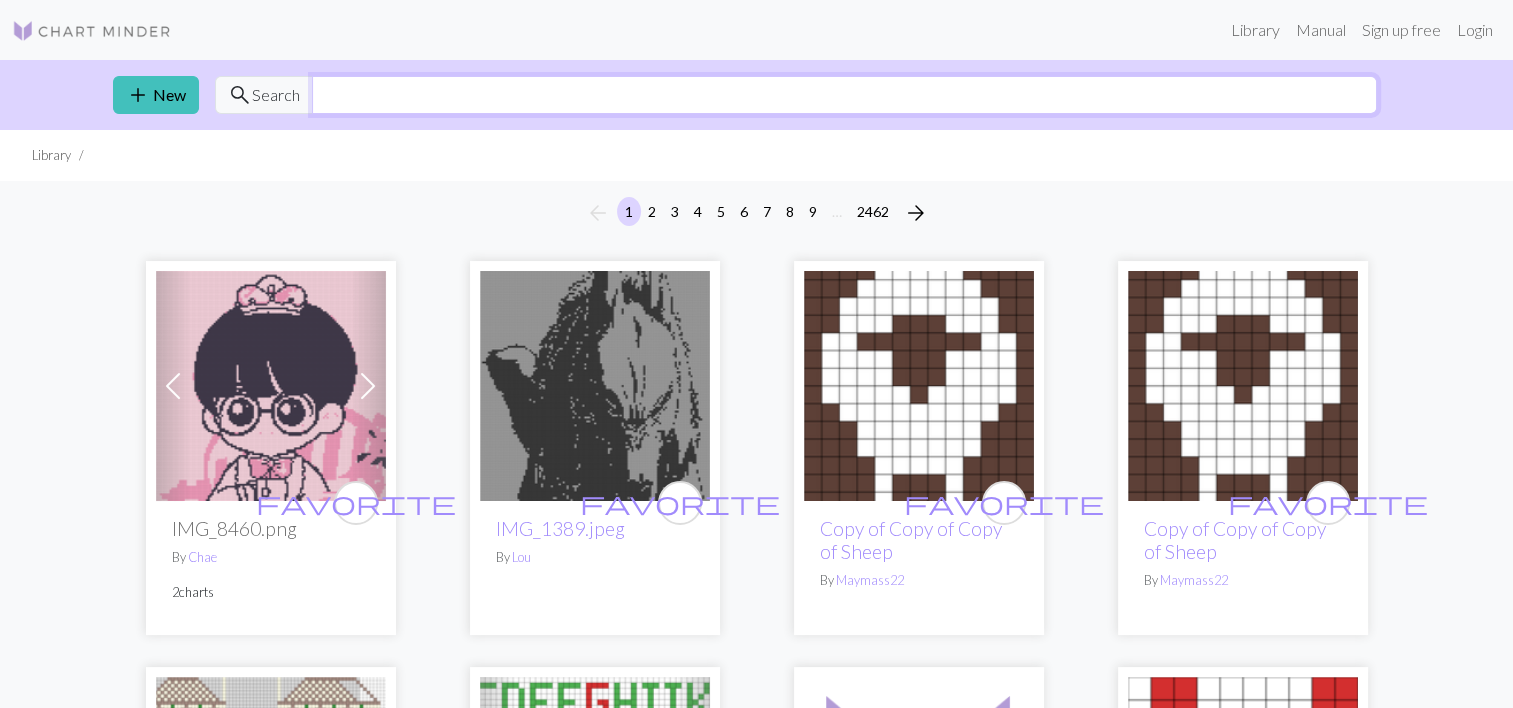 click at bounding box center [844, 95] 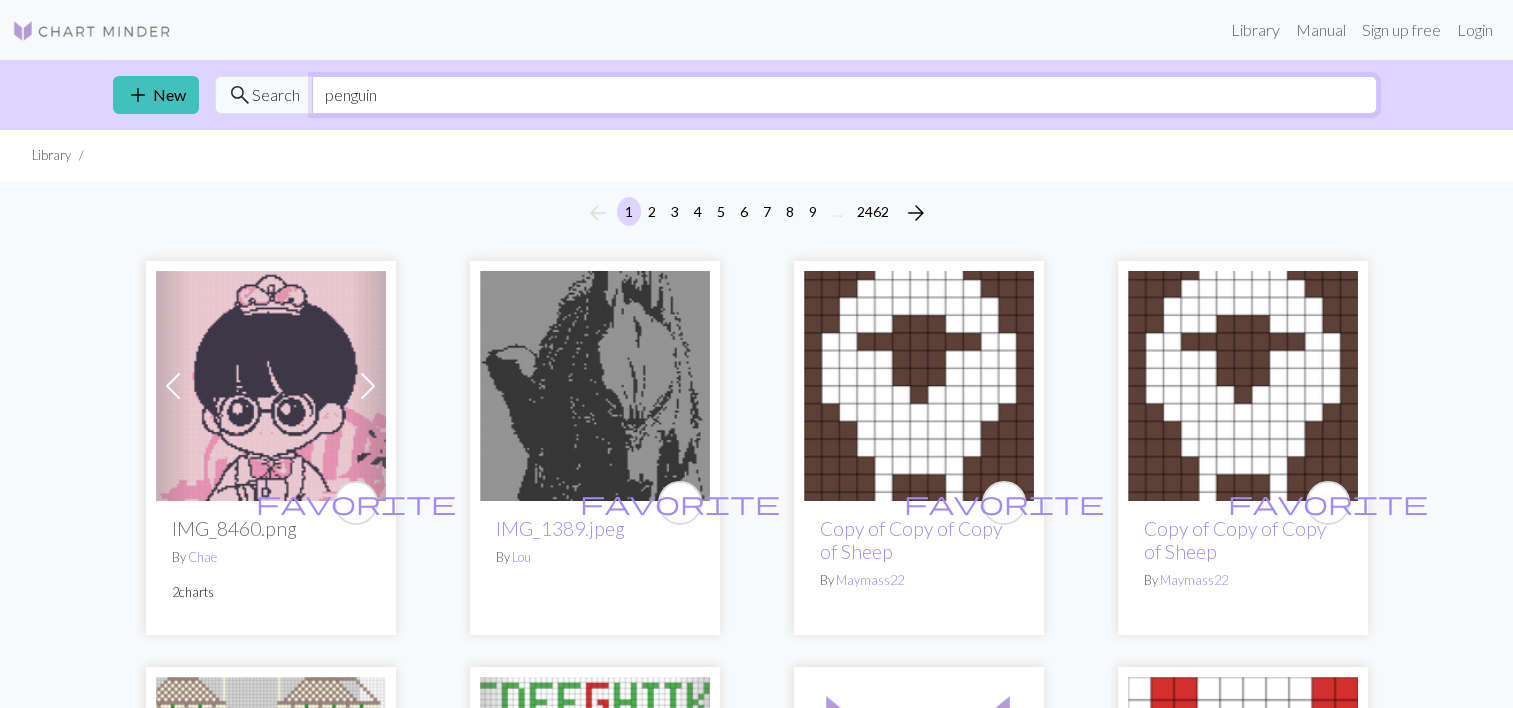 type on "penguin" 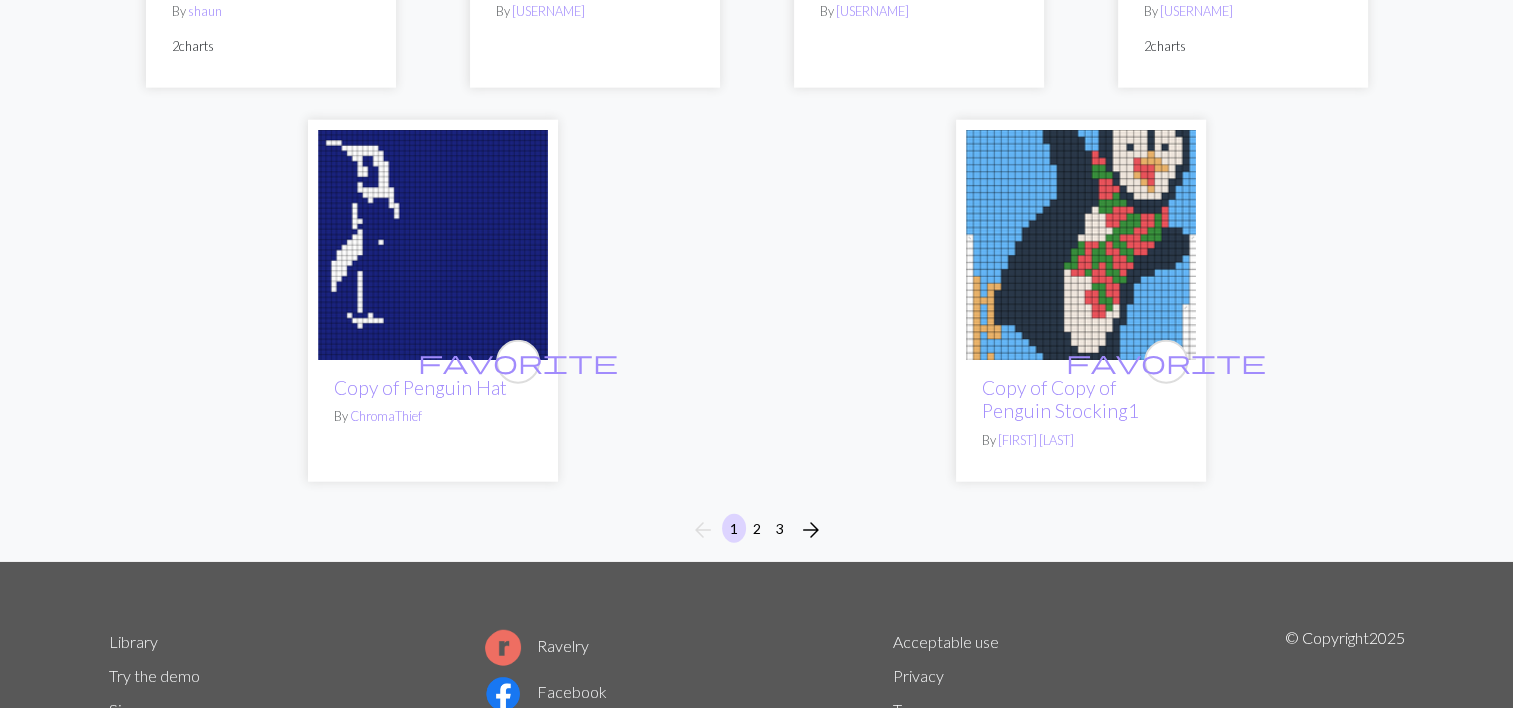 scroll, scrollTop: 5100, scrollLeft: 0, axis: vertical 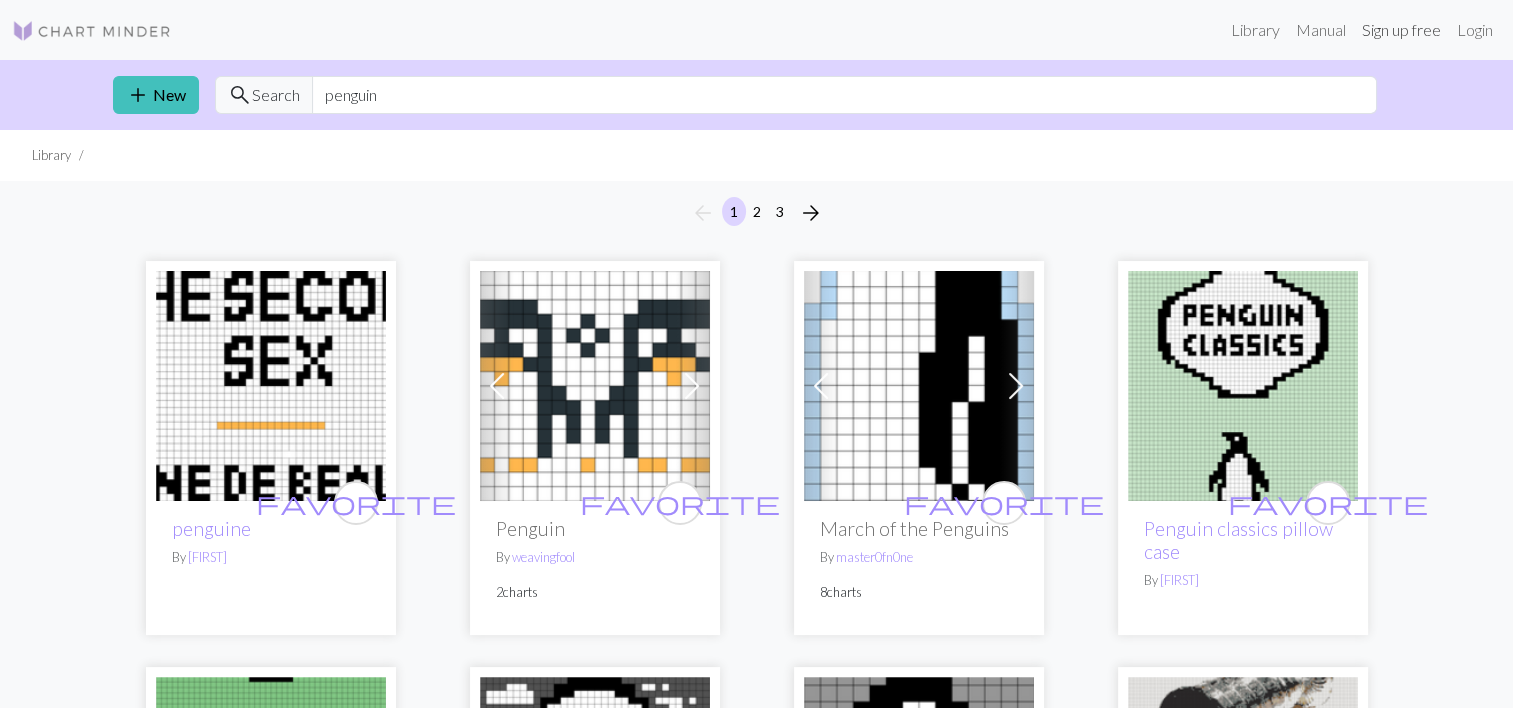 click on "Sign up free" at bounding box center [1401, 30] 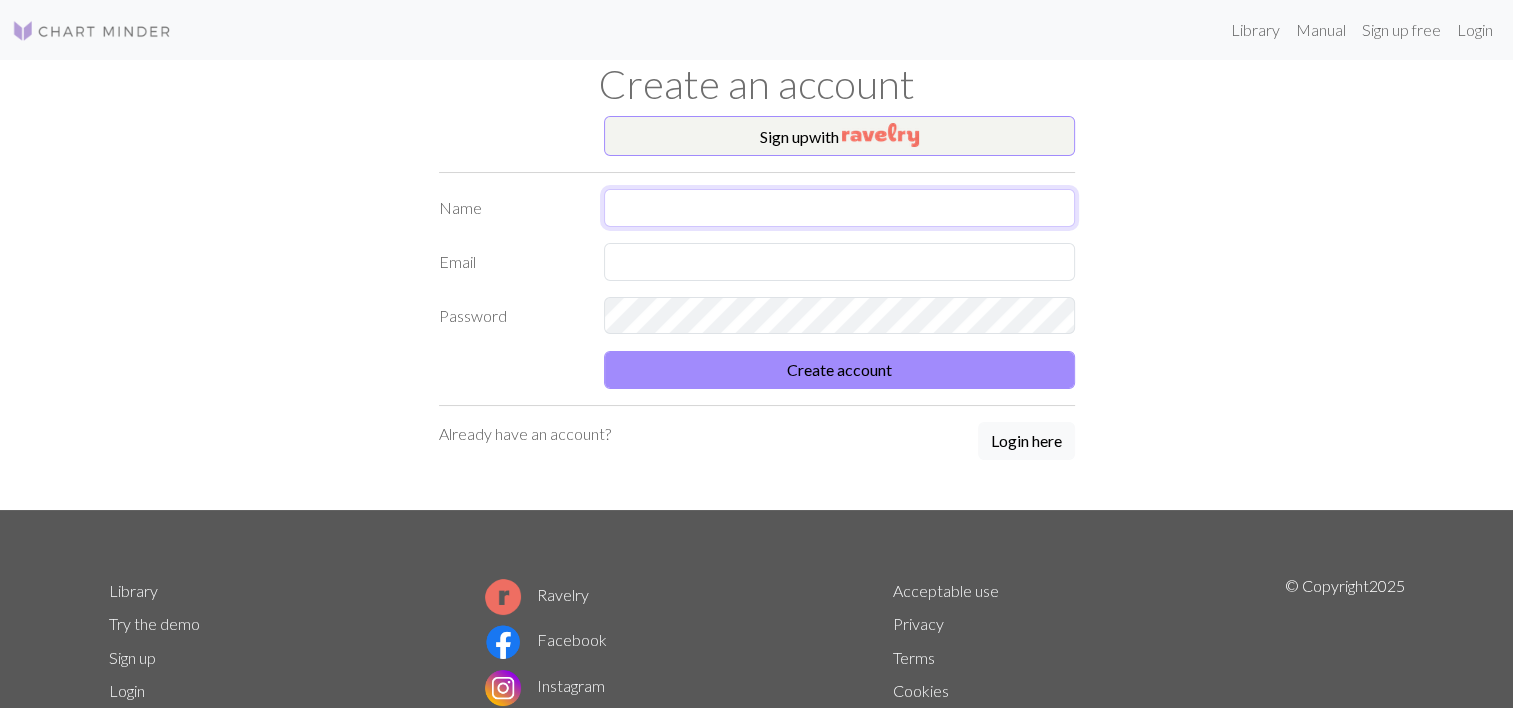 click at bounding box center [839, 208] 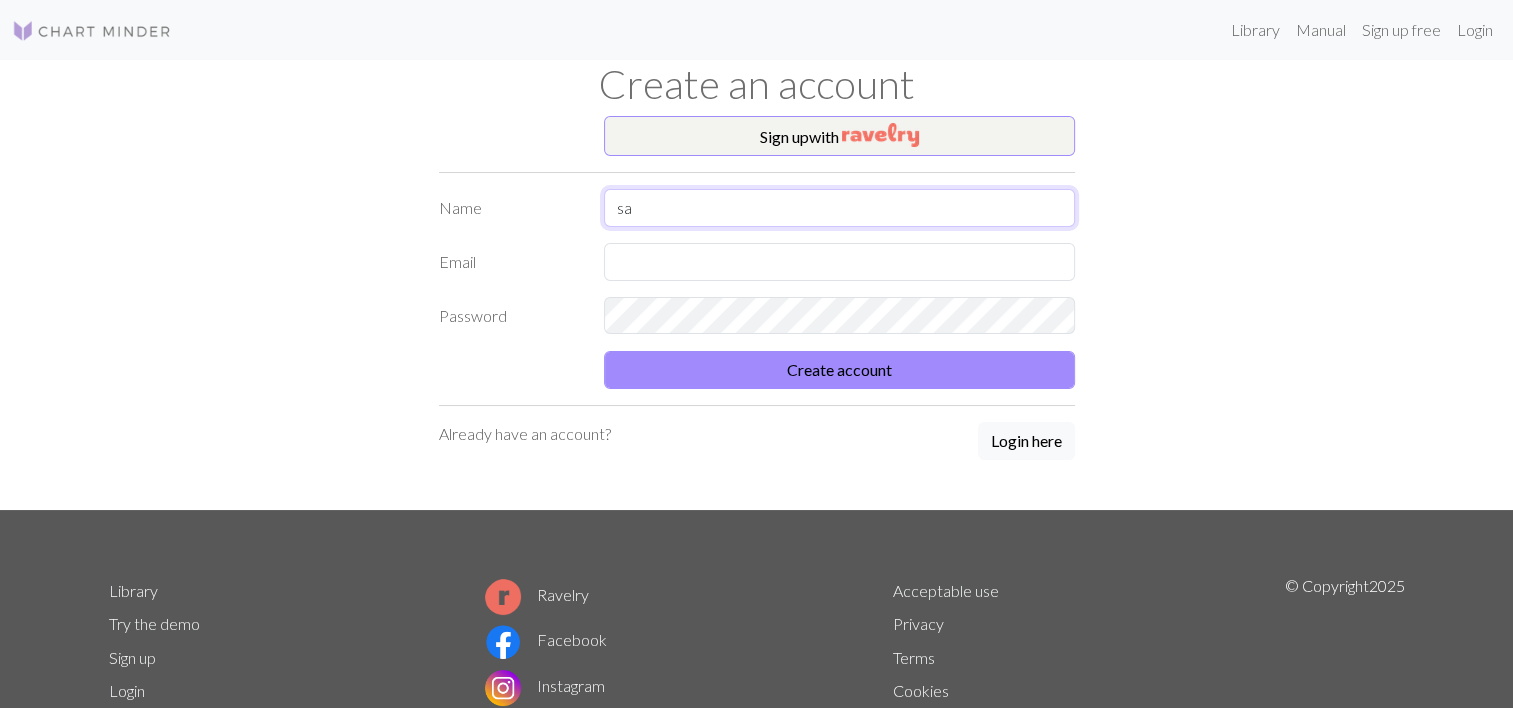 type on "s" 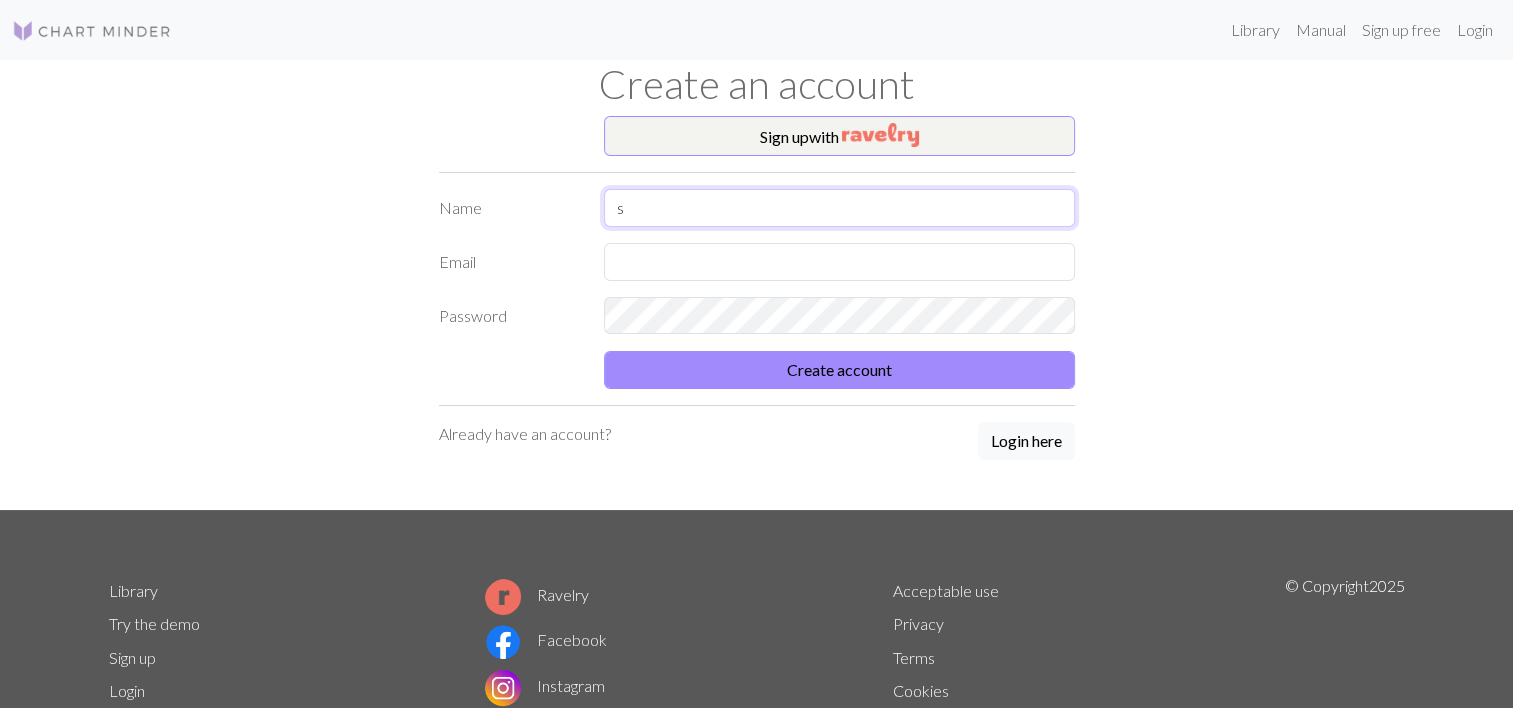 type 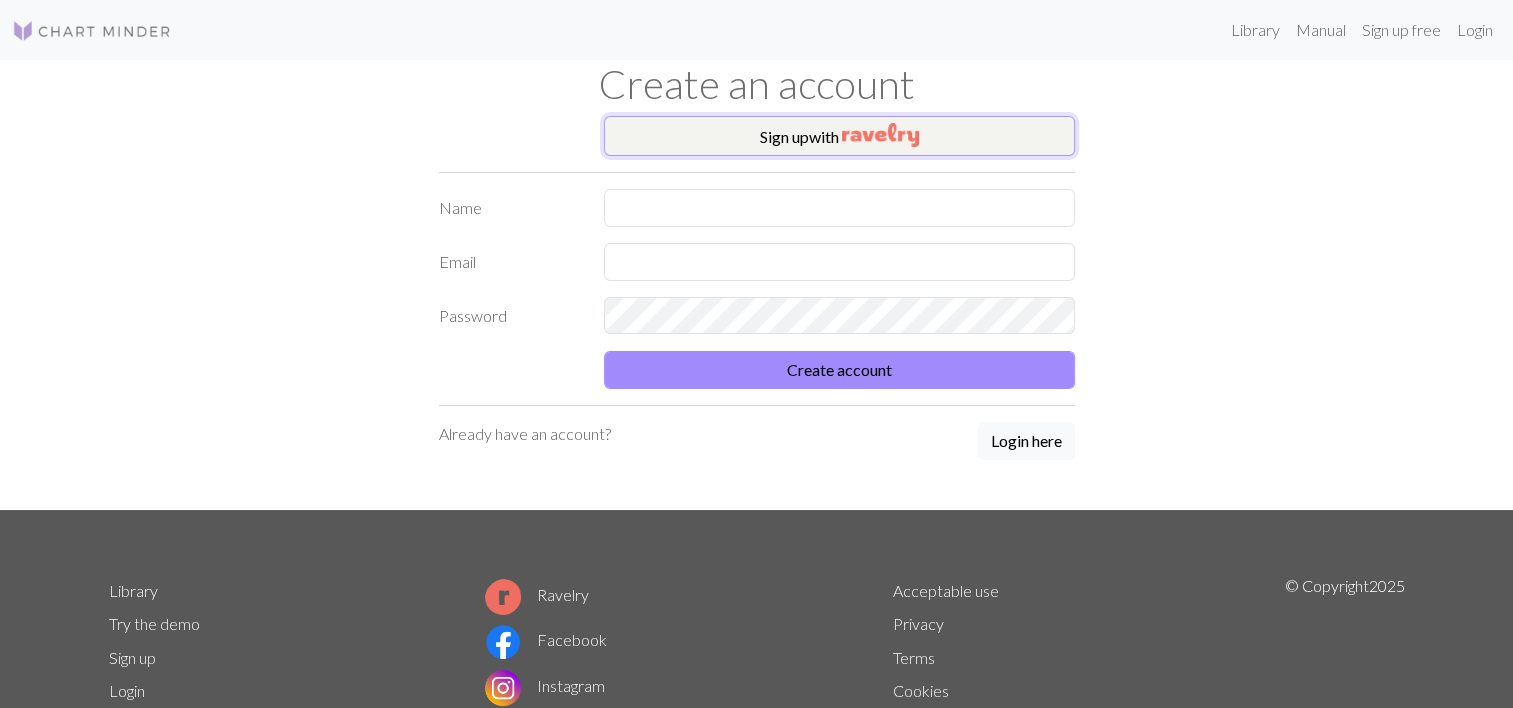 click on "Sign up  with" at bounding box center (839, 136) 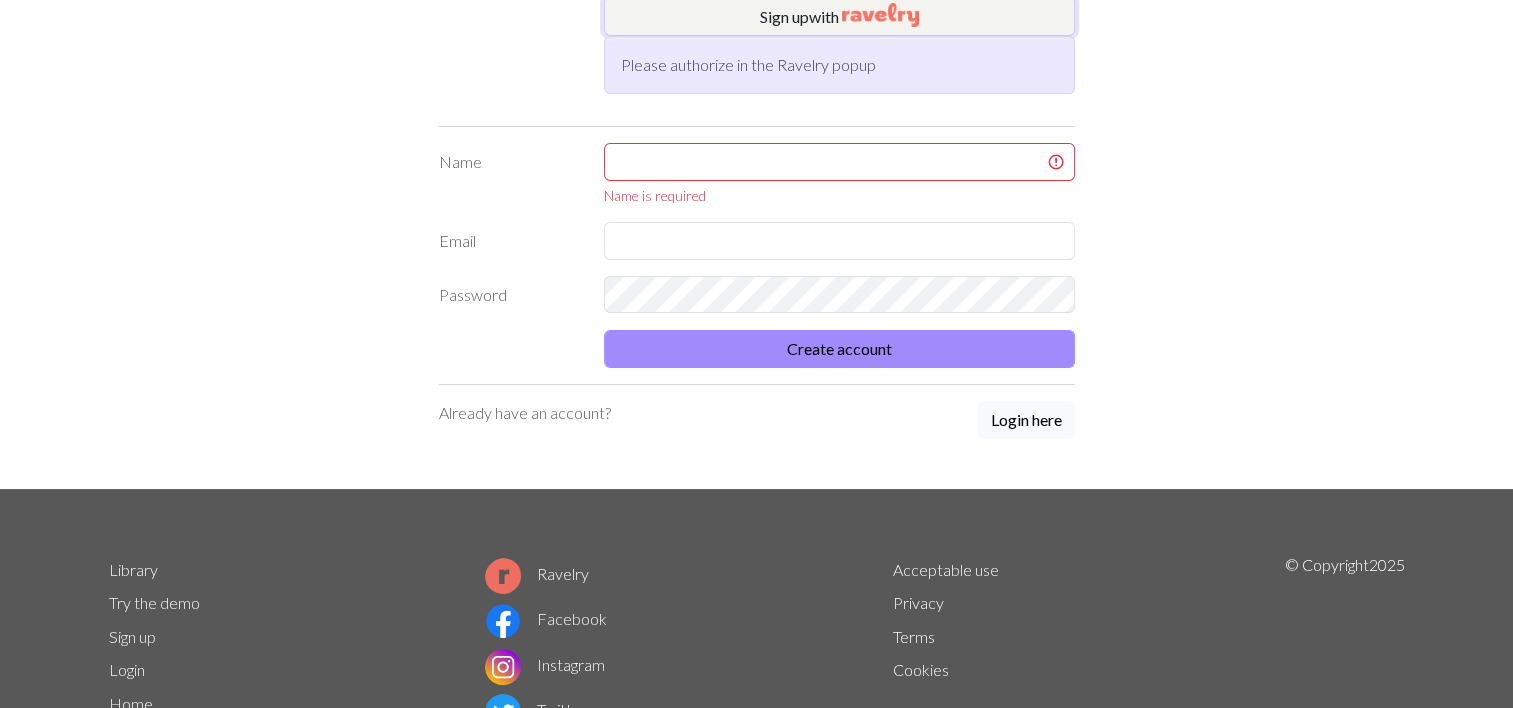 scroll, scrollTop: 0, scrollLeft: 0, axis: both 